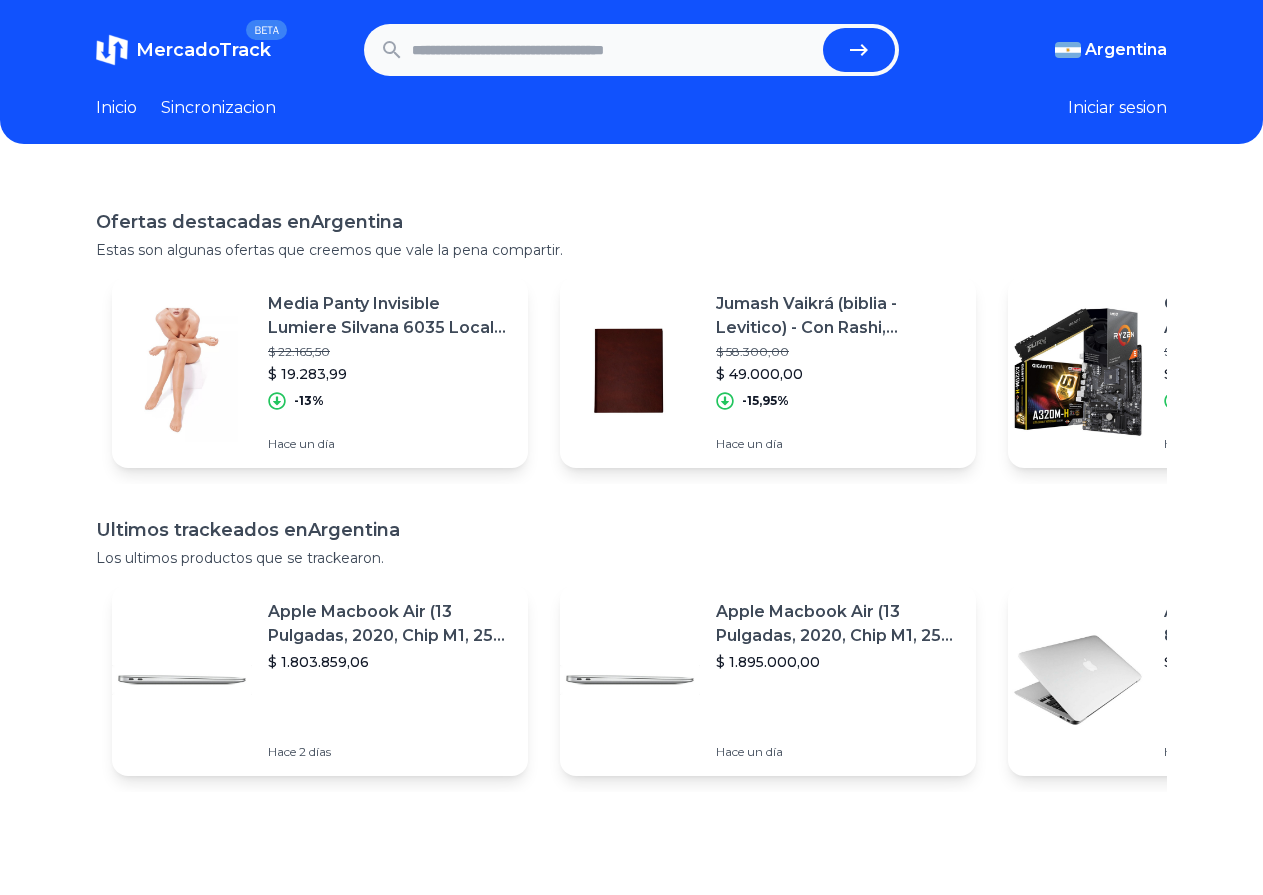 scroll, scrollTop: 0, scrollLeft: 0, axis: both 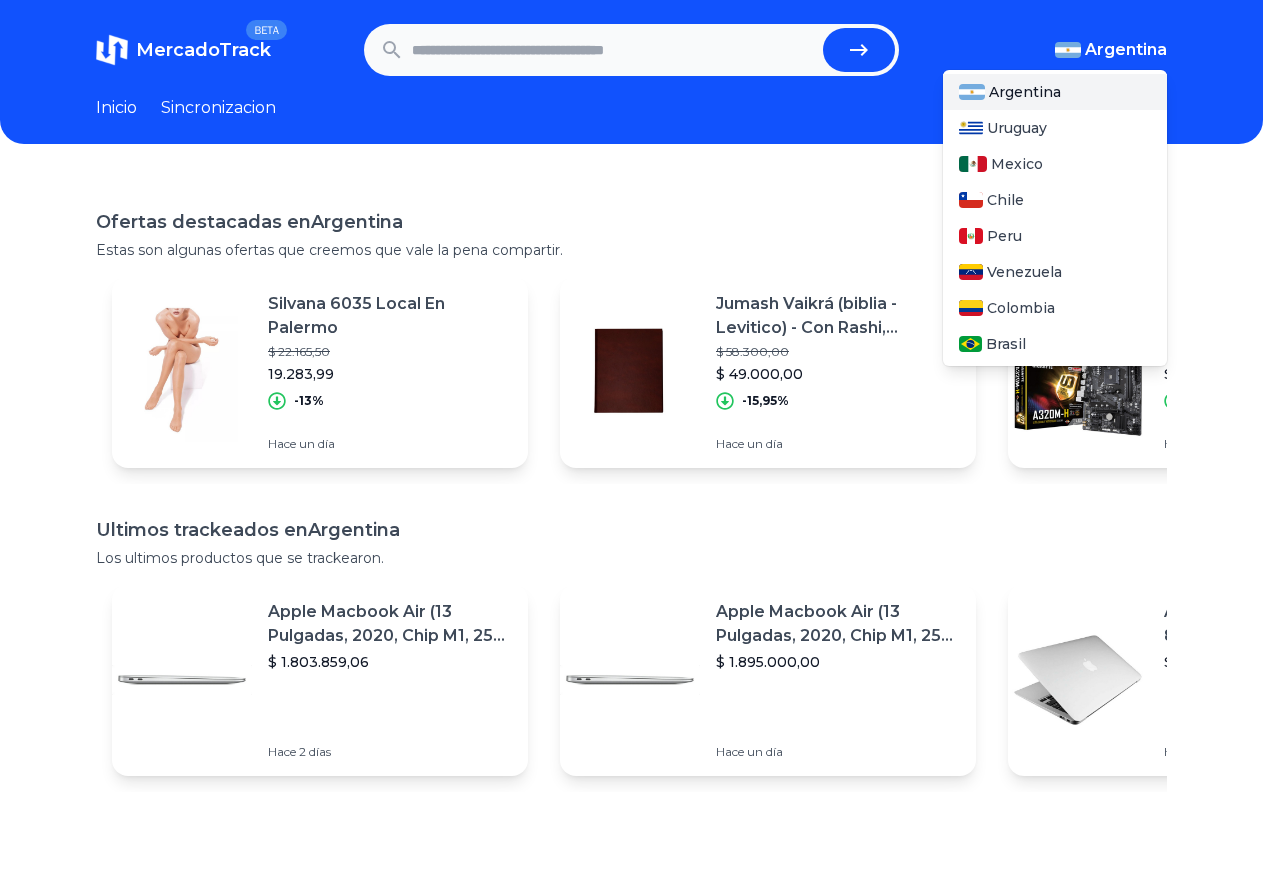 click on "[COUNTRY]" at bounding box center (1119, 50) 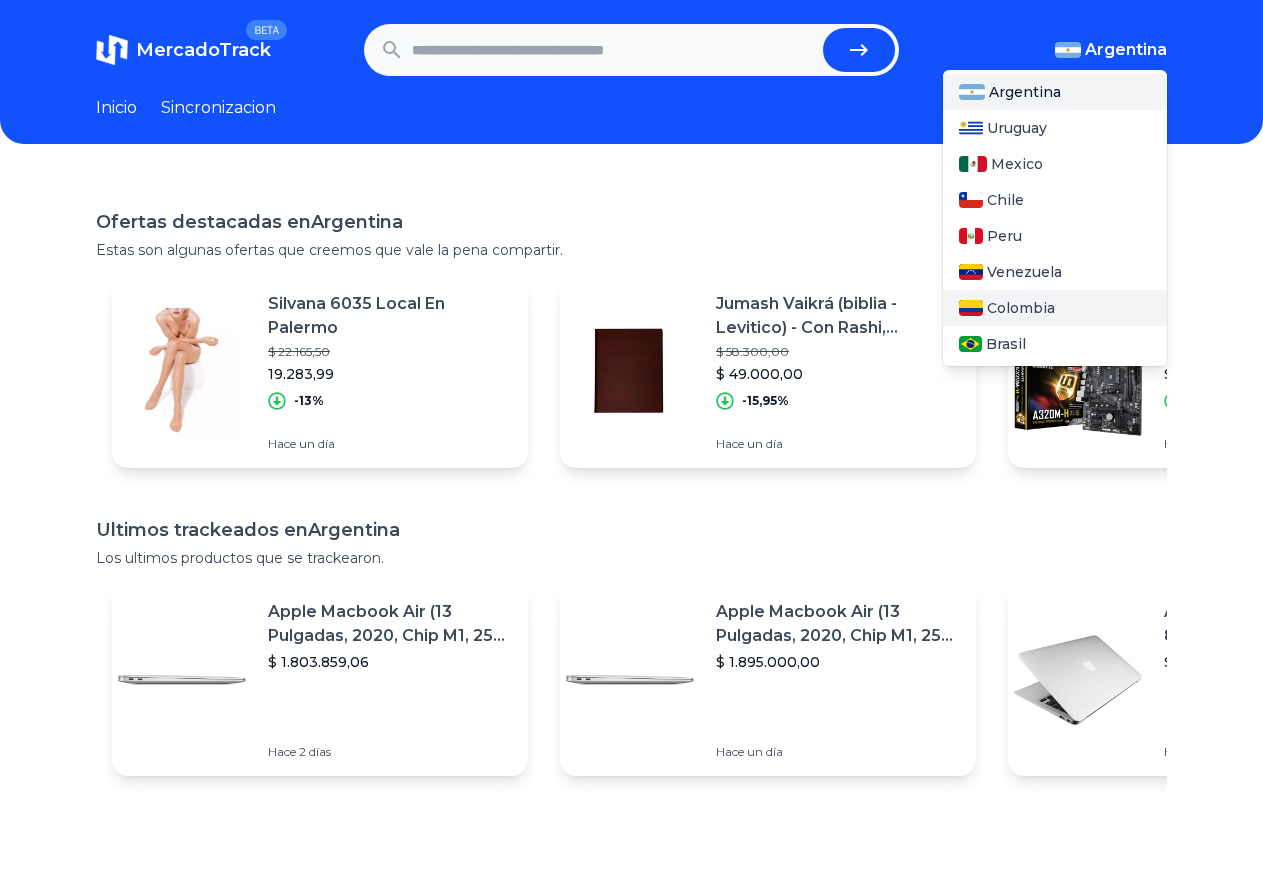 click on "[COUNTRY]" at bounding box center (1029, 308) 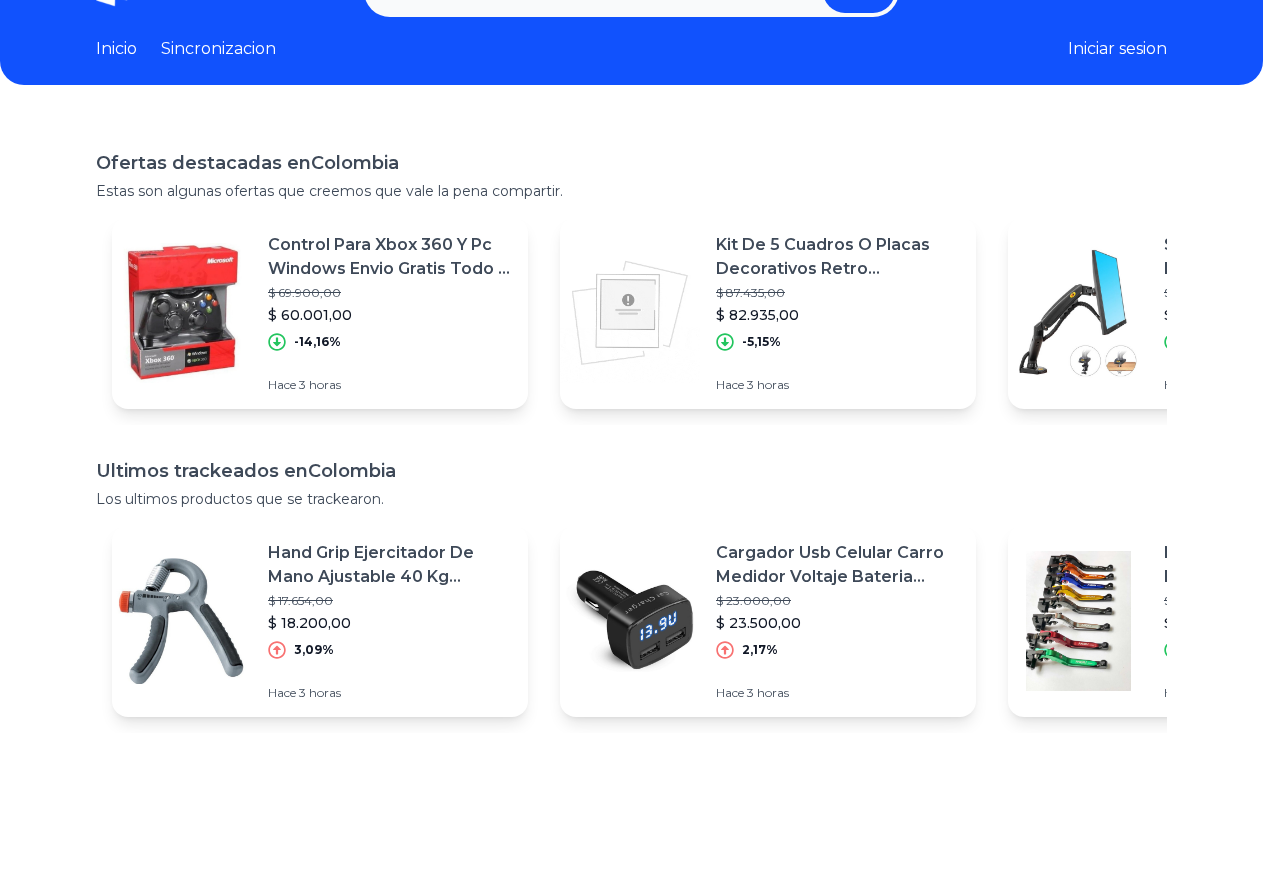 scroll, scrollTop: 0, scrollLeft: 0, axis: both 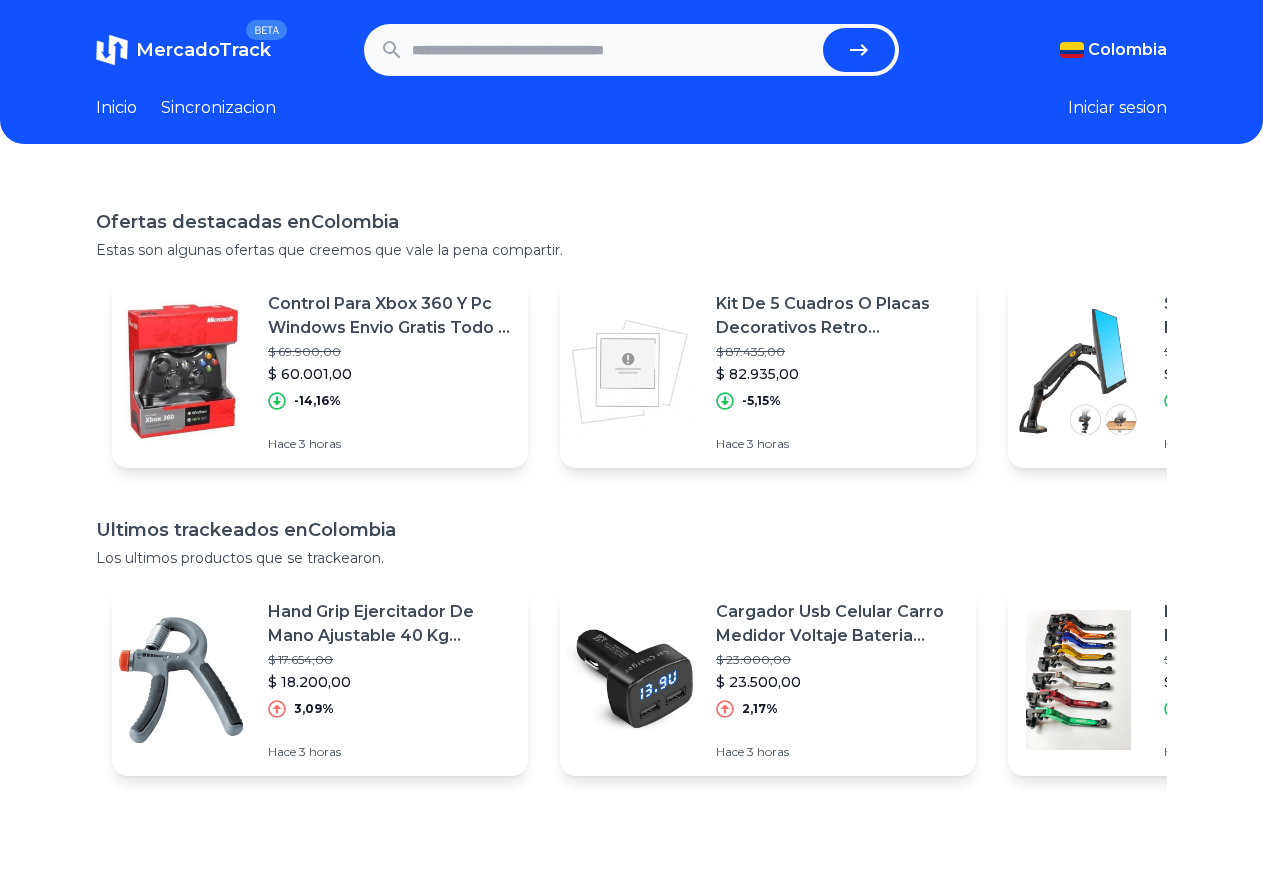 click on "Control Para Xbox 360 Y Pc Windows Envio Gratis Todo El Pais" at bounding box center [390, 316] 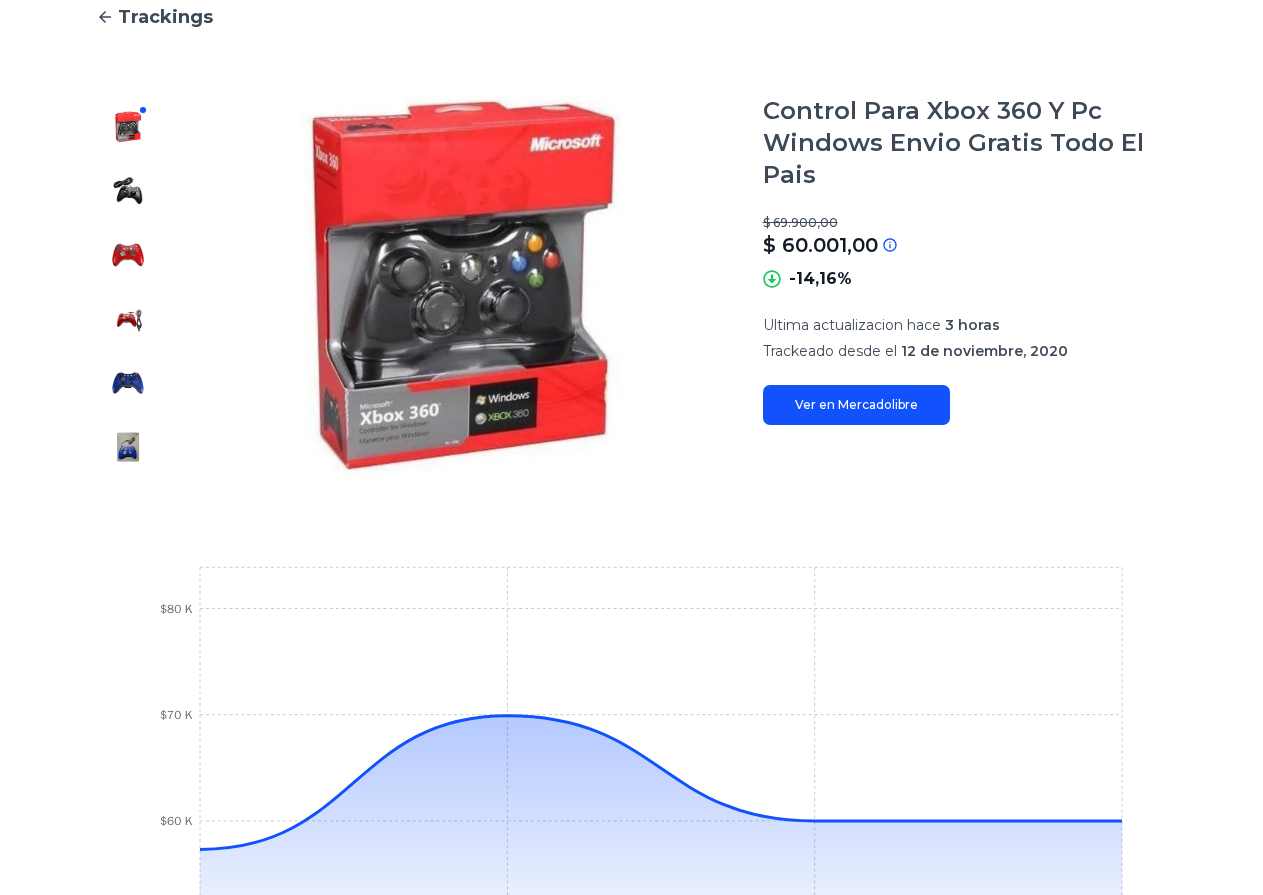 scroll, scrollTop: 200, scrollLeft: 0, axis: vertical 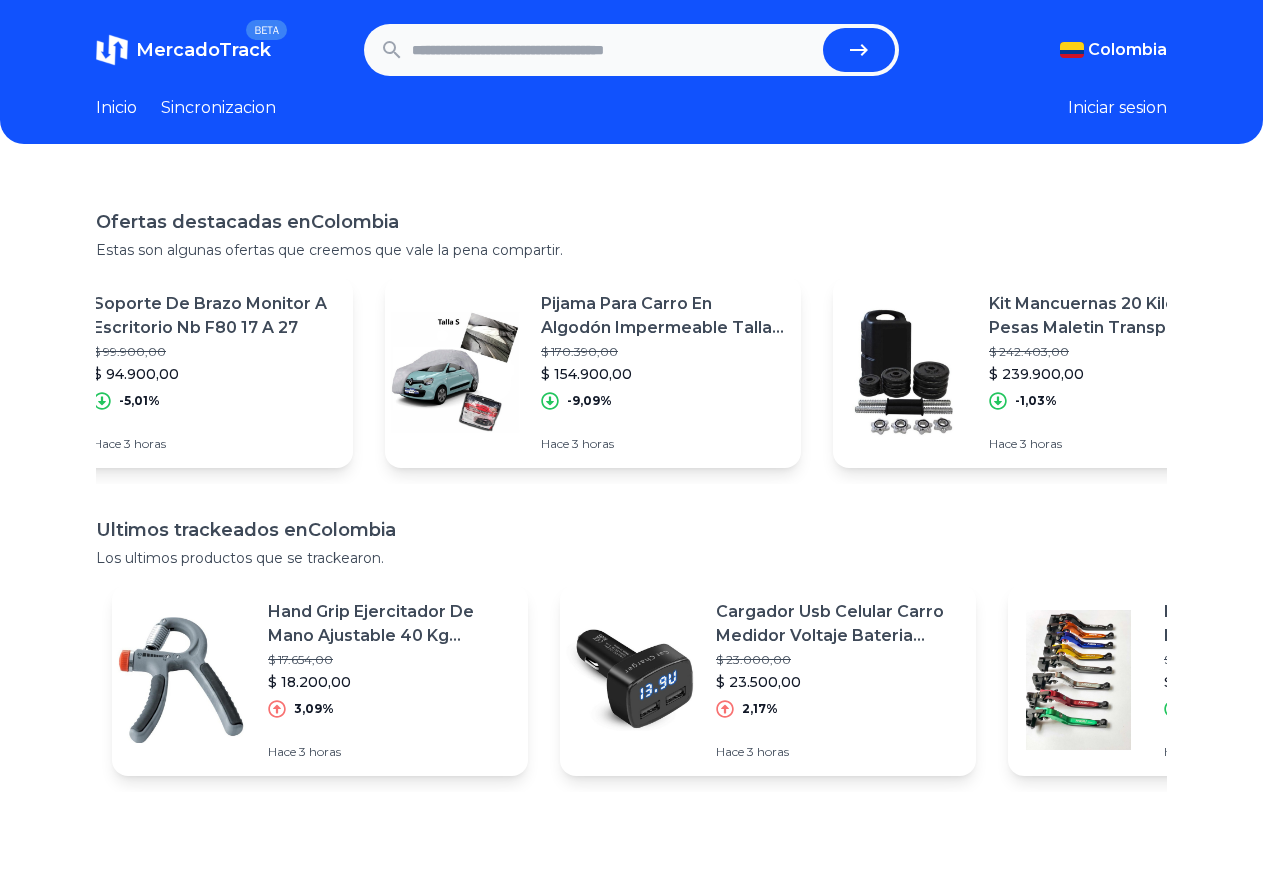 click on "Sincronizacion" at bounding box center (218, 108) 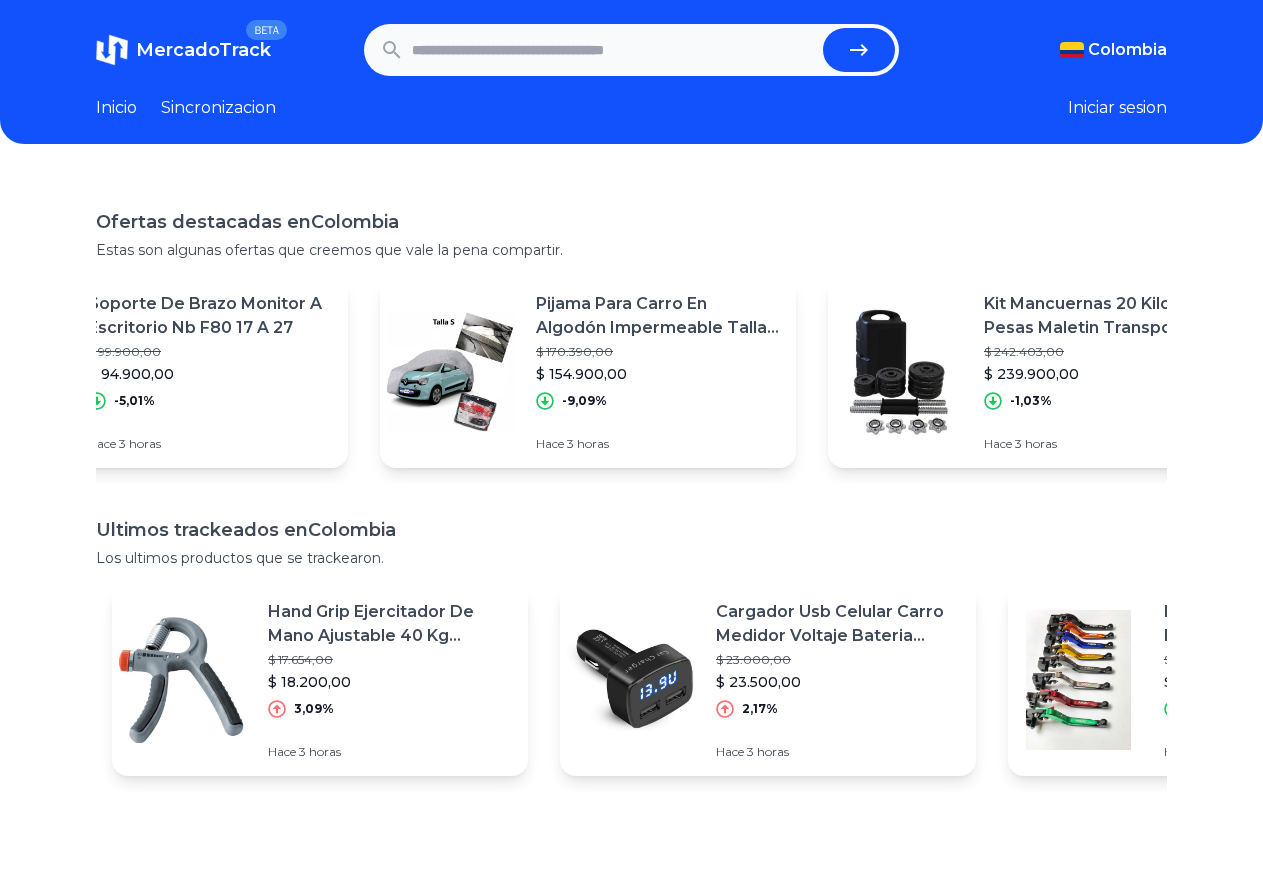 scroll, scrollTop: 0, scrollLeft: 0, axis: both 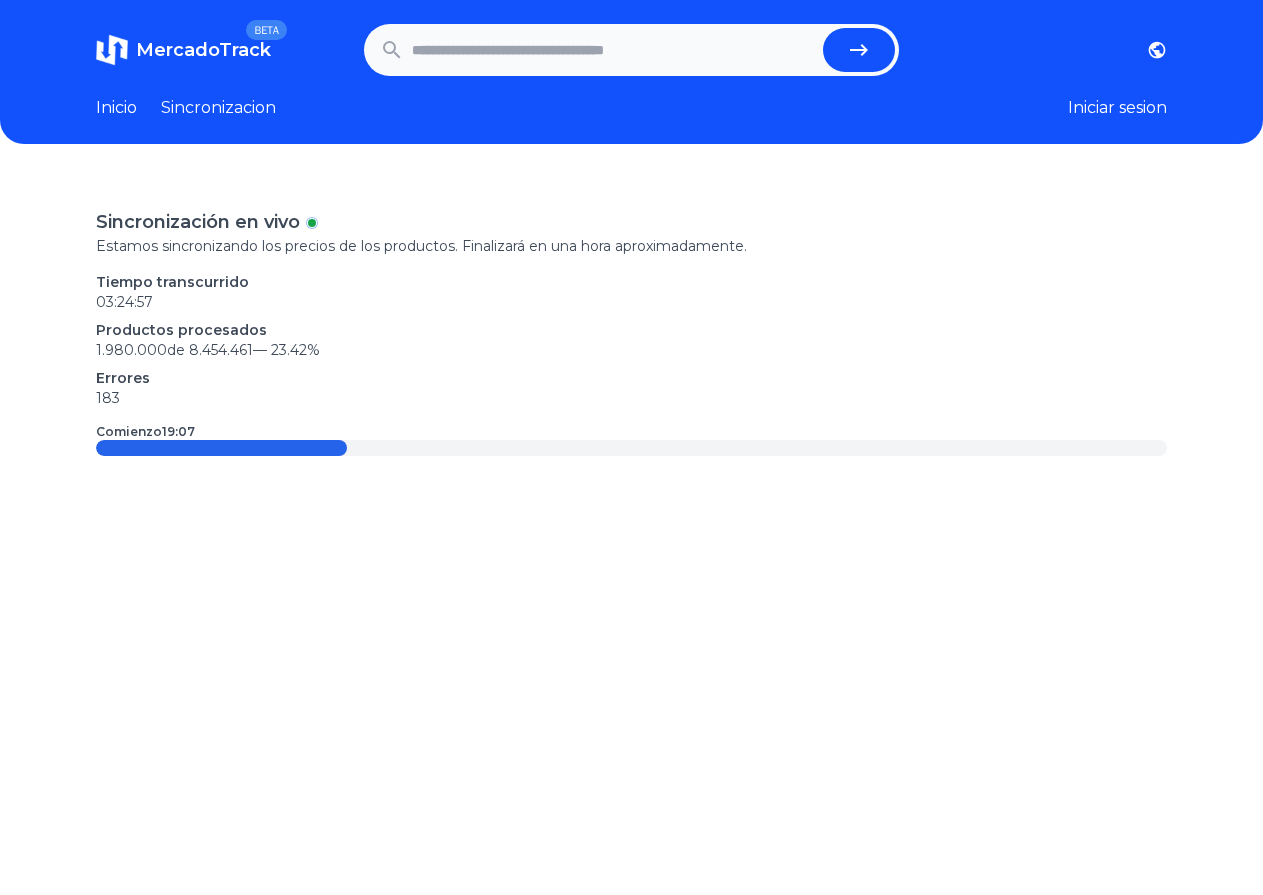 click on "Inicio" at bounding box center (116, 108) 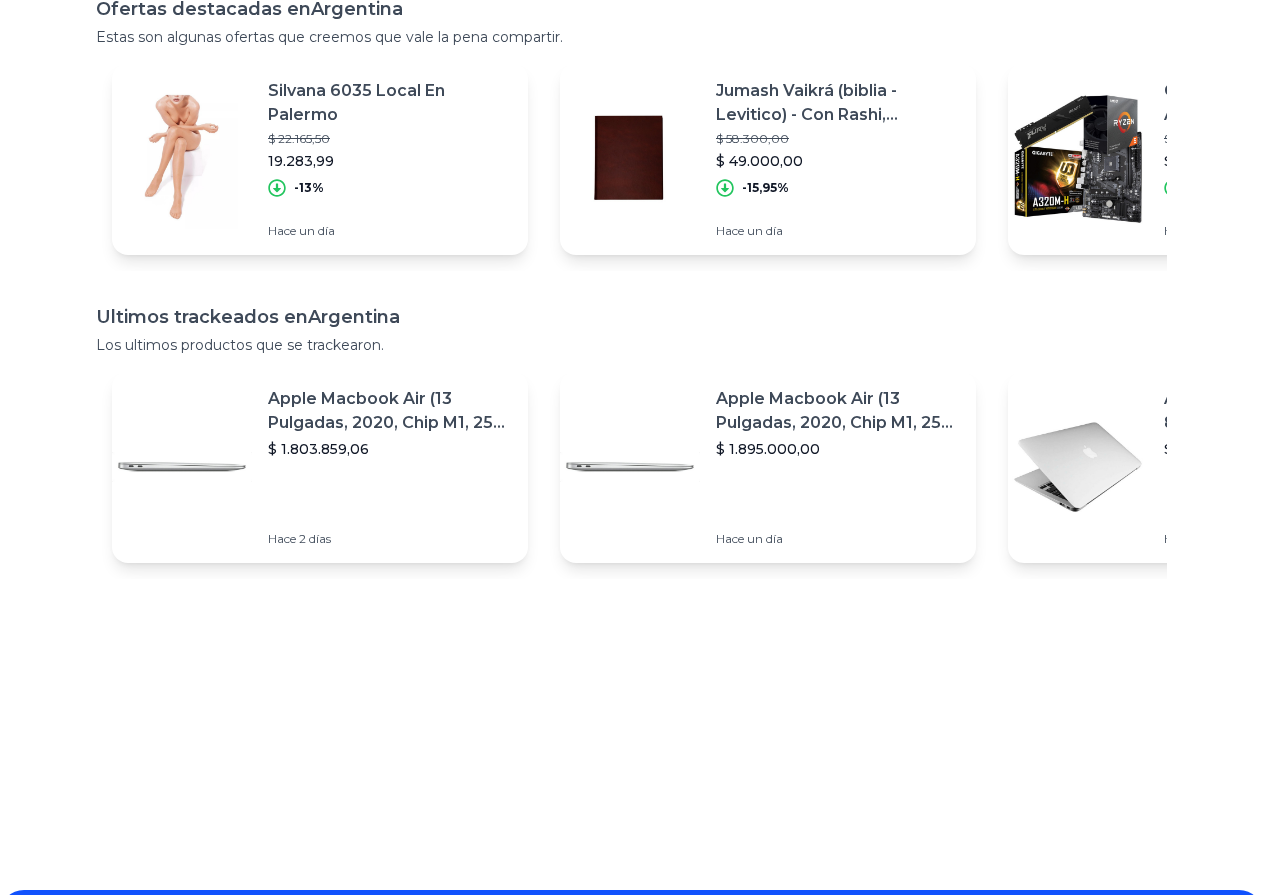 scroll, scrollTop: 175, scrollLeft: 2, axis: both 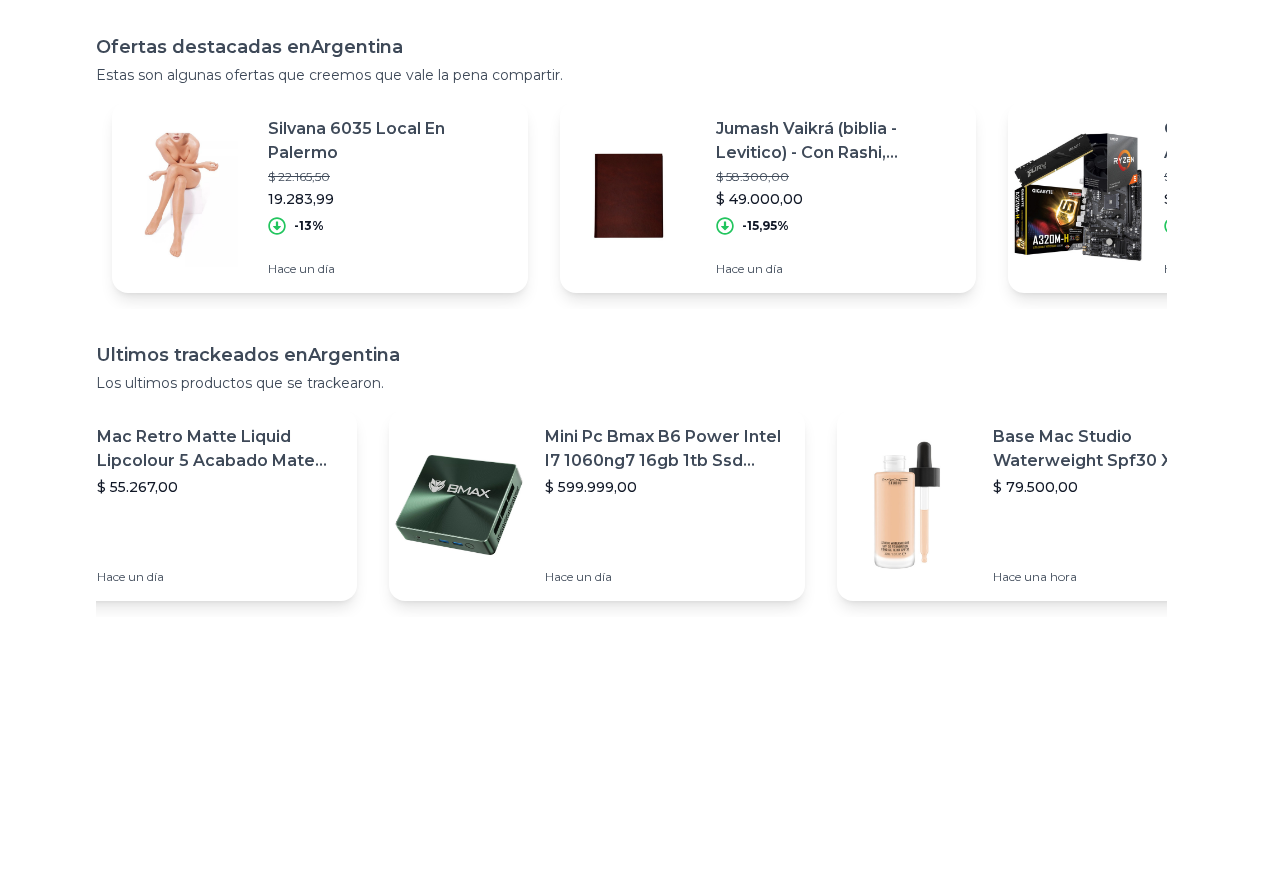click on "Mini Pc Bmax B6 Power Intel I7 1060ng7 16gb 1tb Ssd Hdmi Usb $ 599.999,00 Hace   un día" at bounding box center (597, 505) 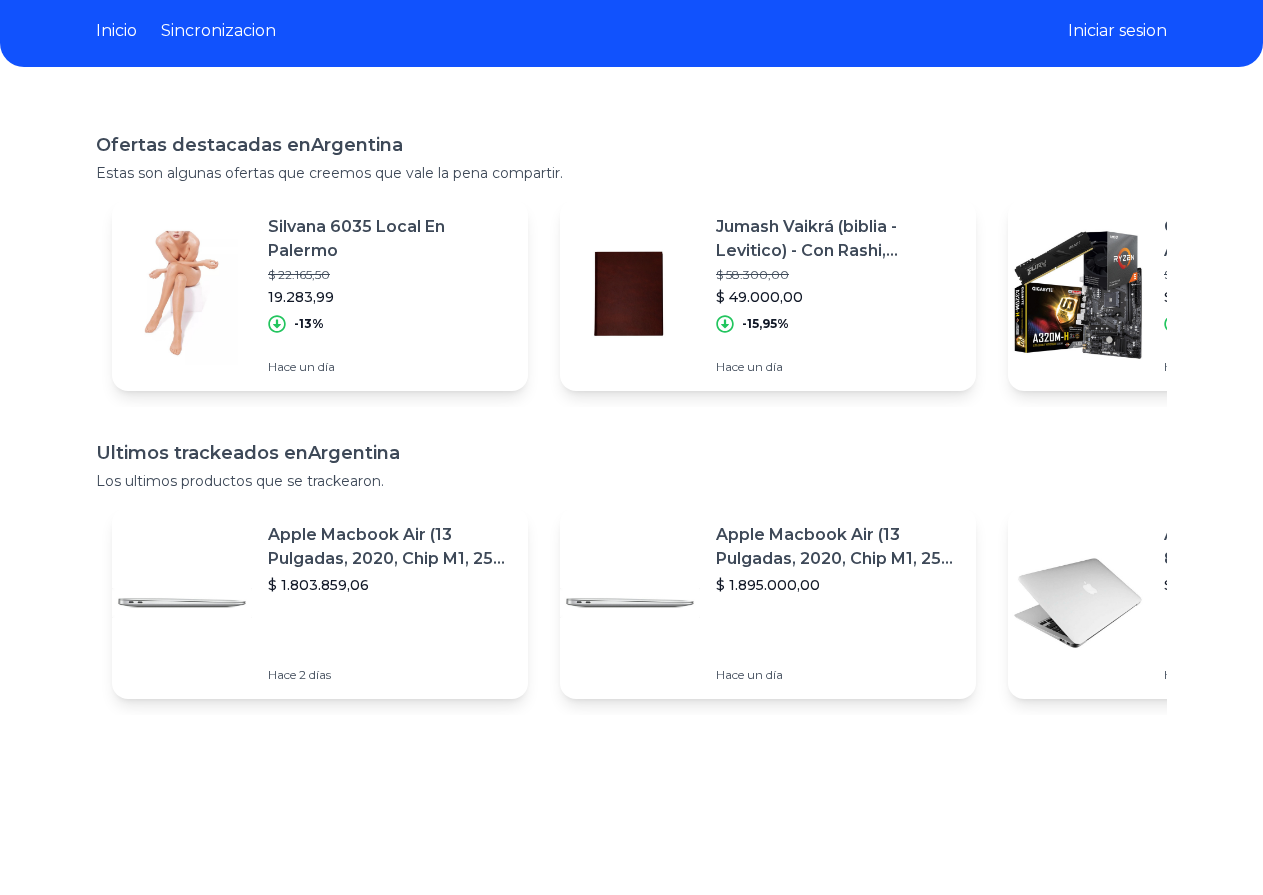 scroll, scrollTop: 0, scrollLeft: 2, axis: horizontal 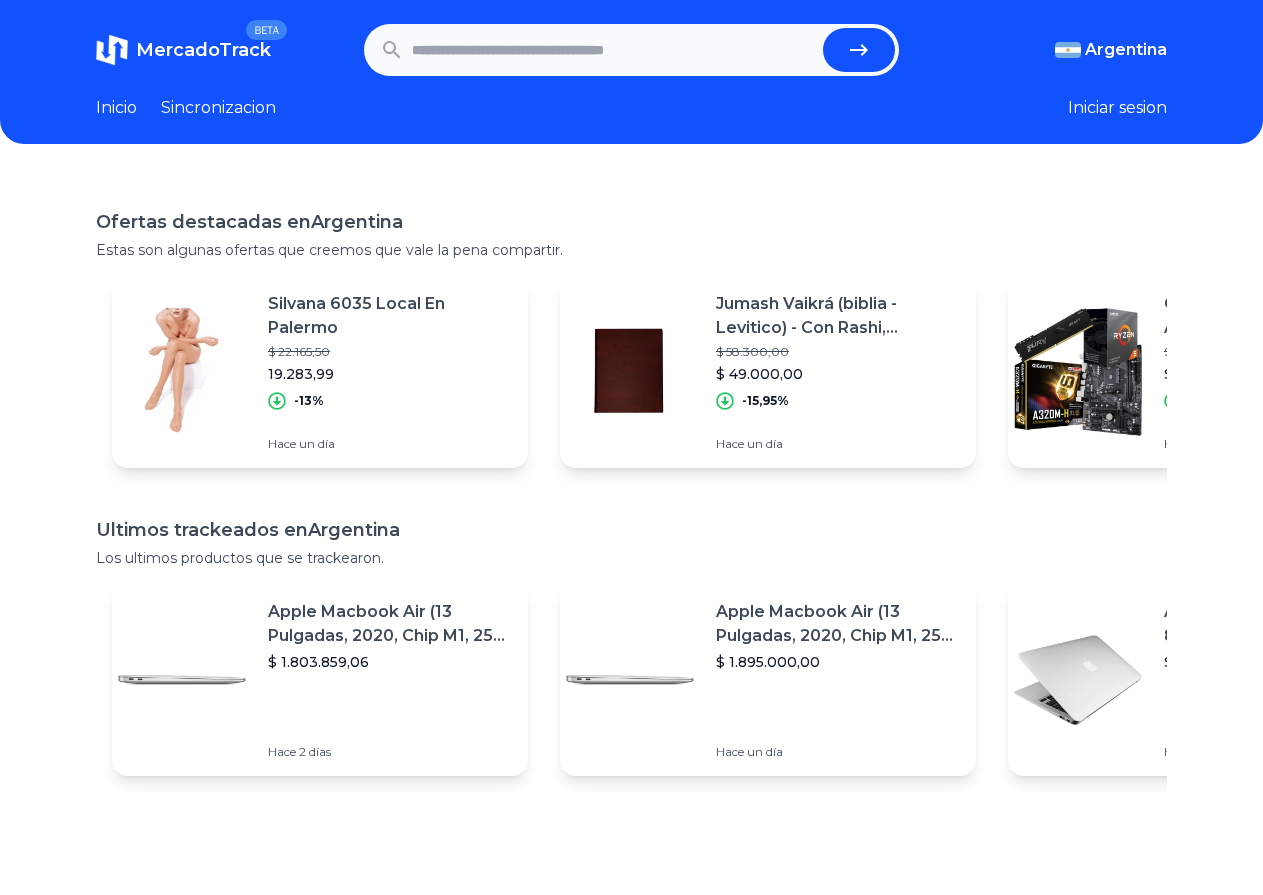 click at bounding box center (614, 50) 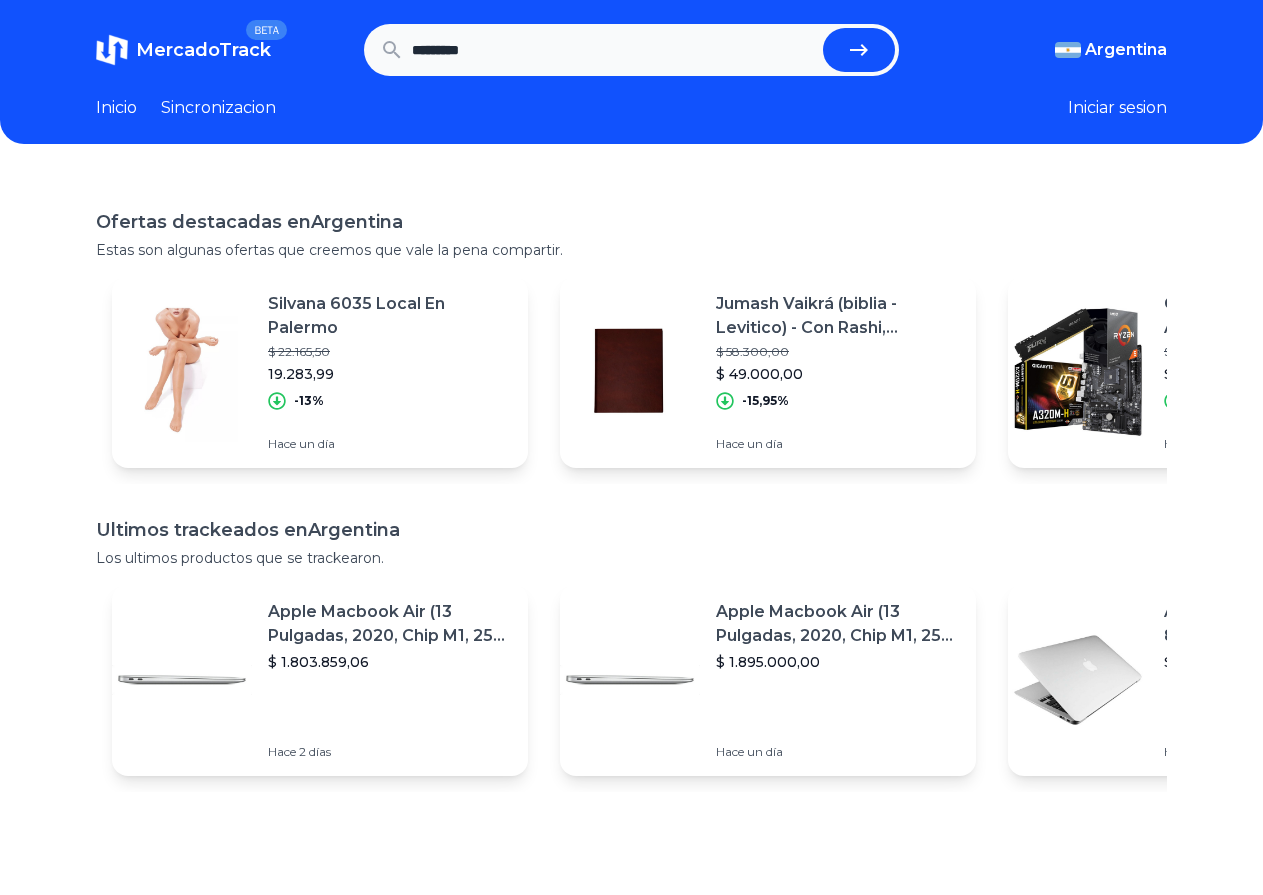 type on "*********" 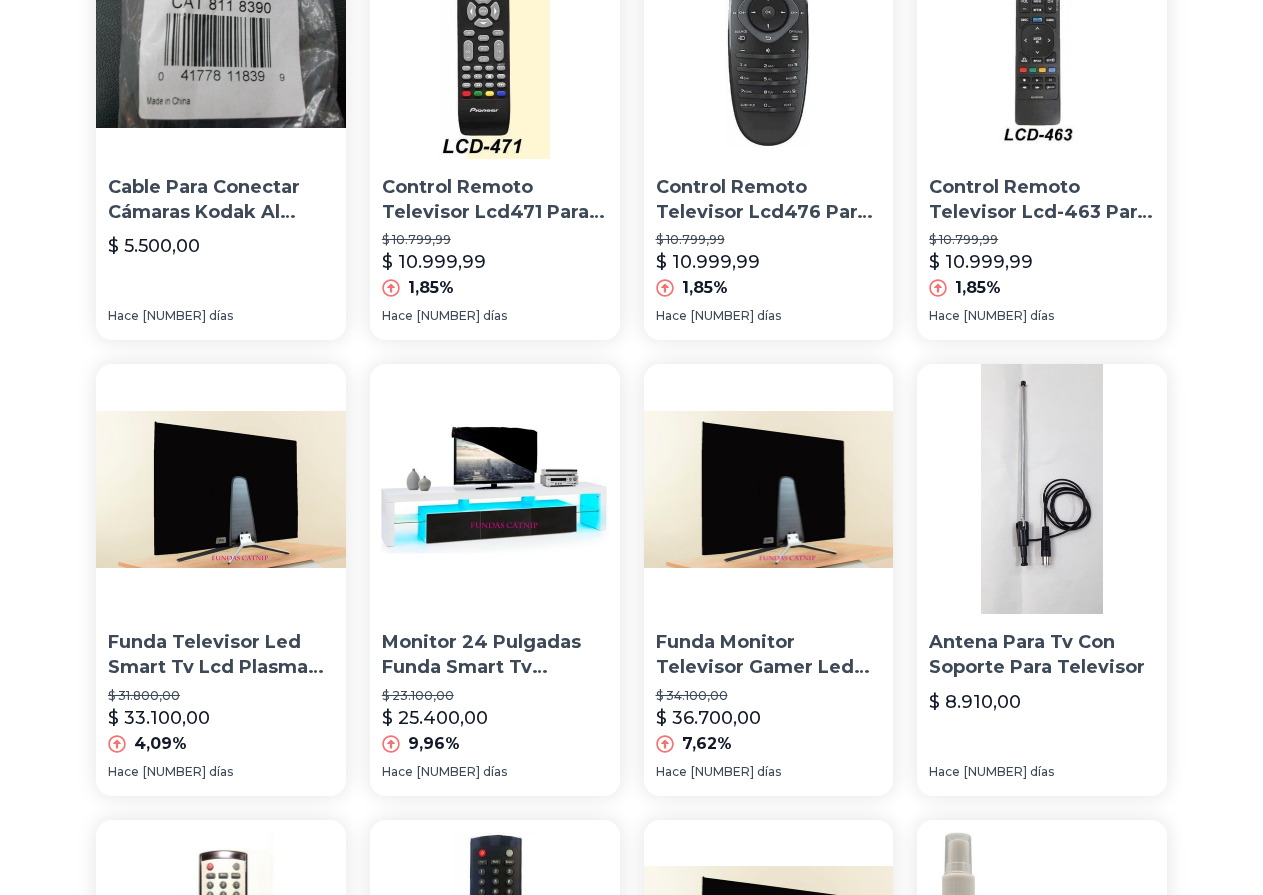 scroll, scrollTop: 0, scrollLeft: 0, axis: both 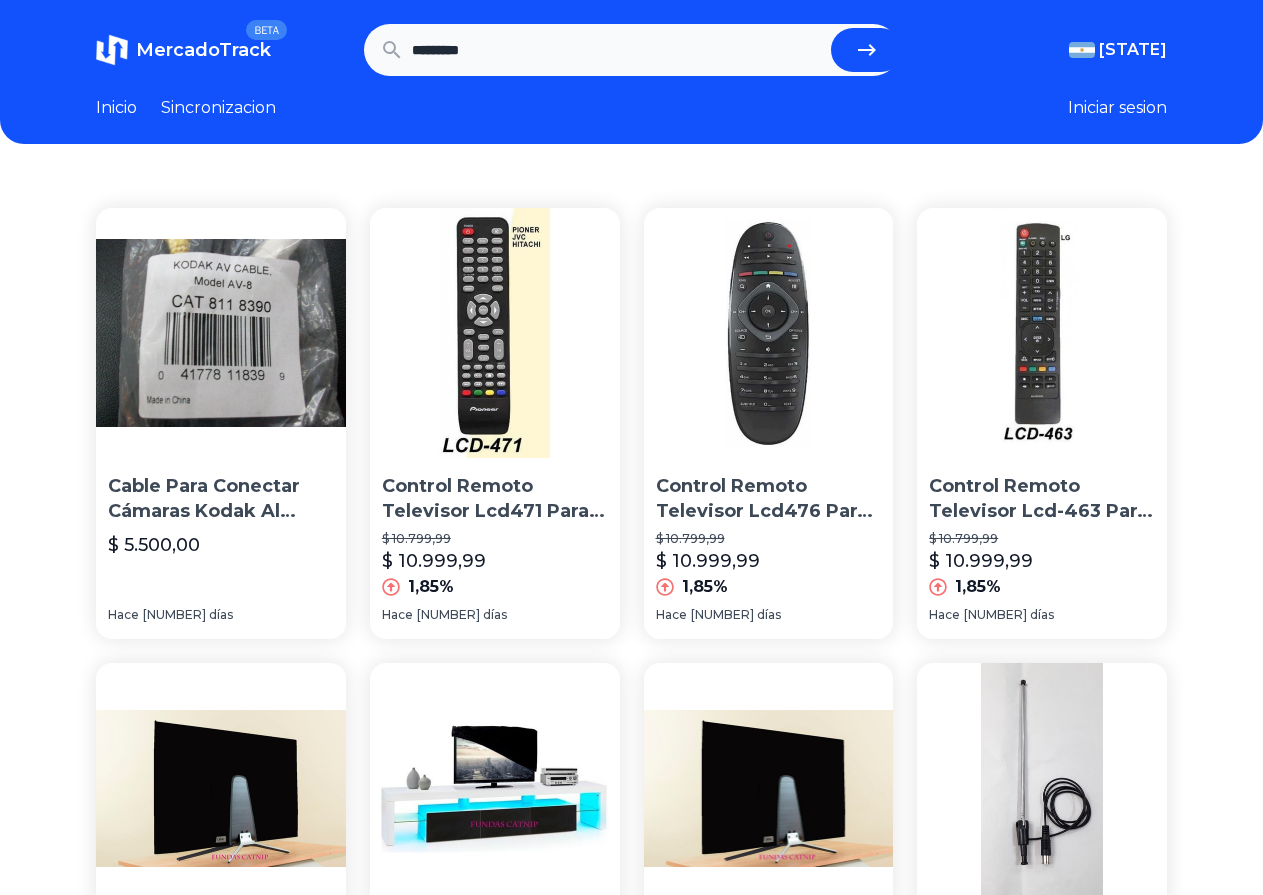 drag, startPoint x: 552, startPoint y: 61, endPoint x: 235, endPoint y: 80, distance: 317.56888 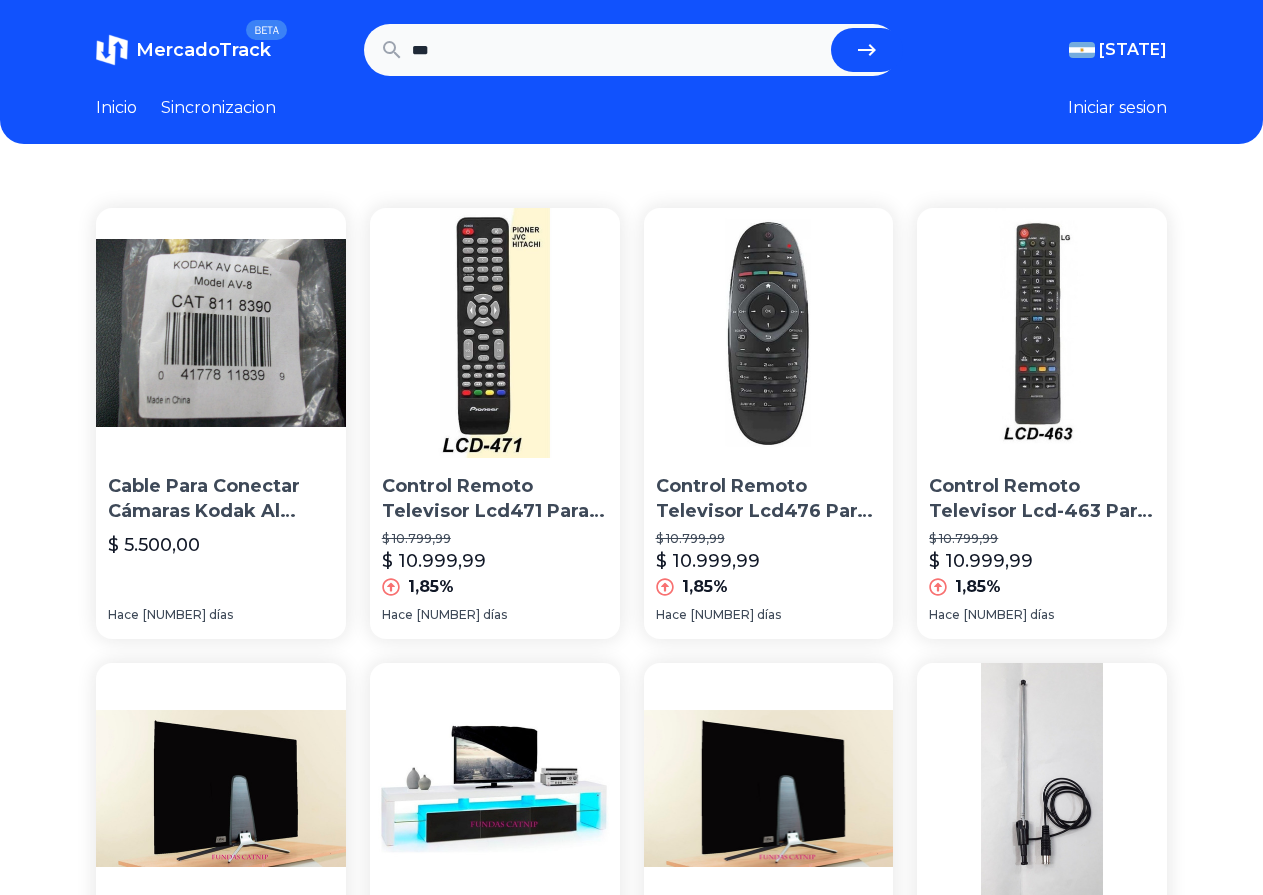 type on "***" 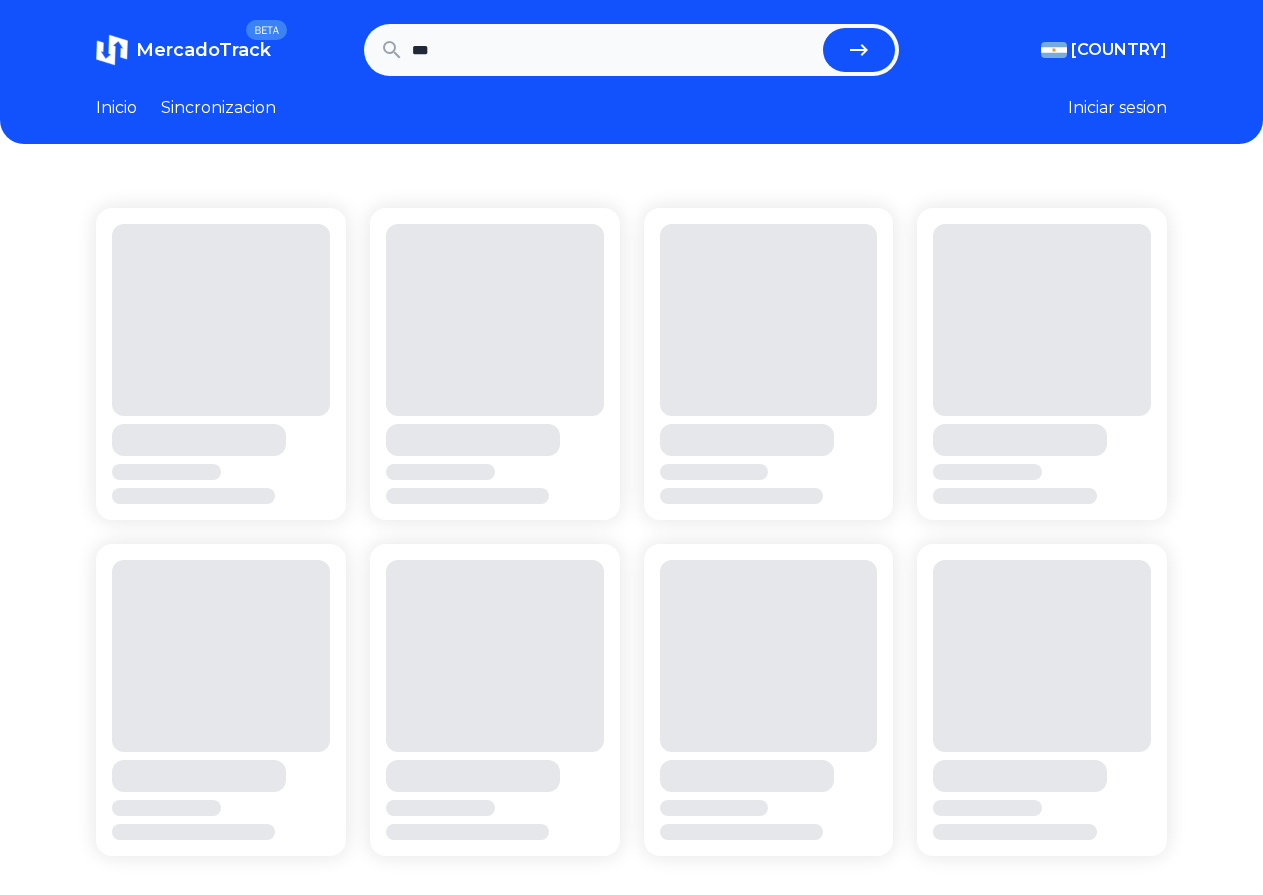 scroll, scrollTop: 0, scrollLeft: 0, axis: both 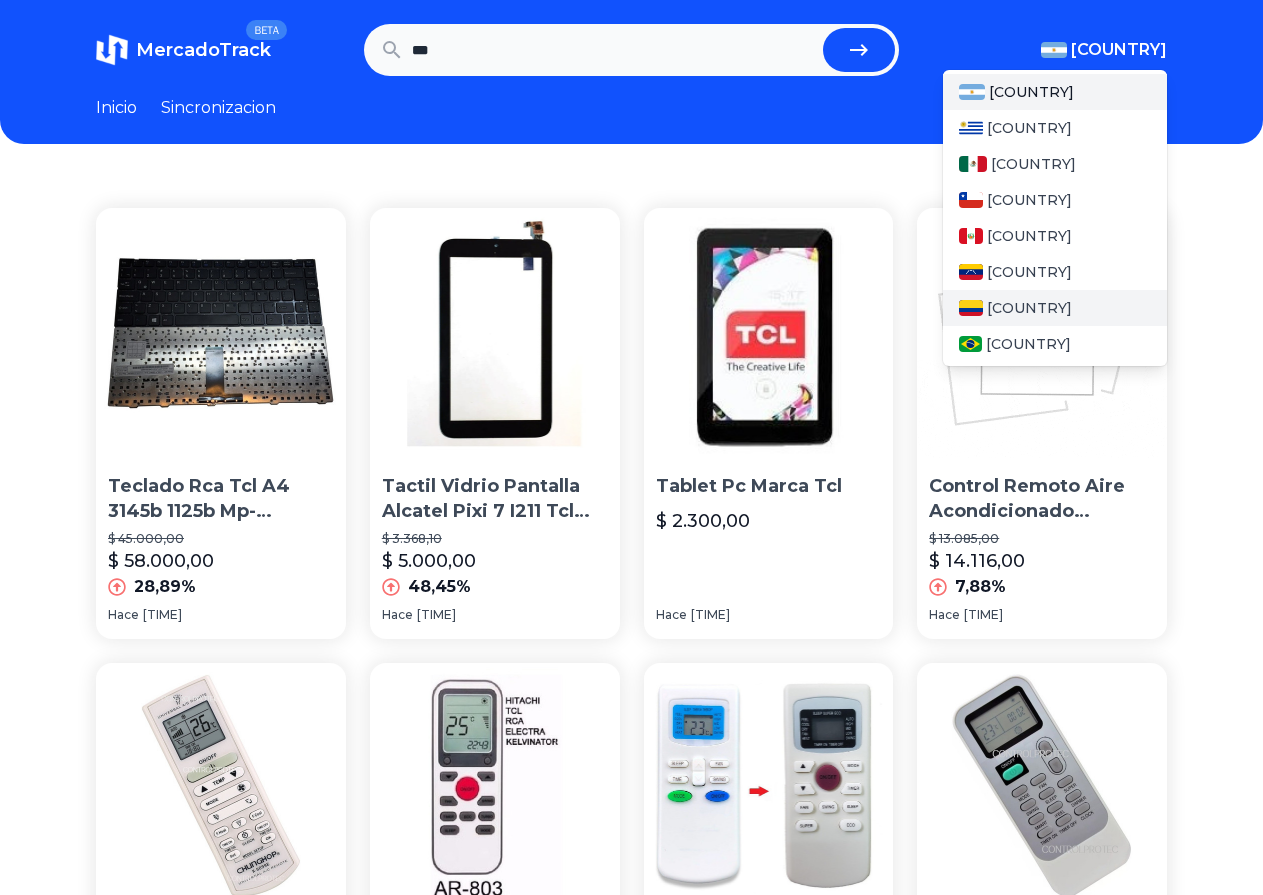 click on "[COUNTRY]" at bounding box center [1029, 308] 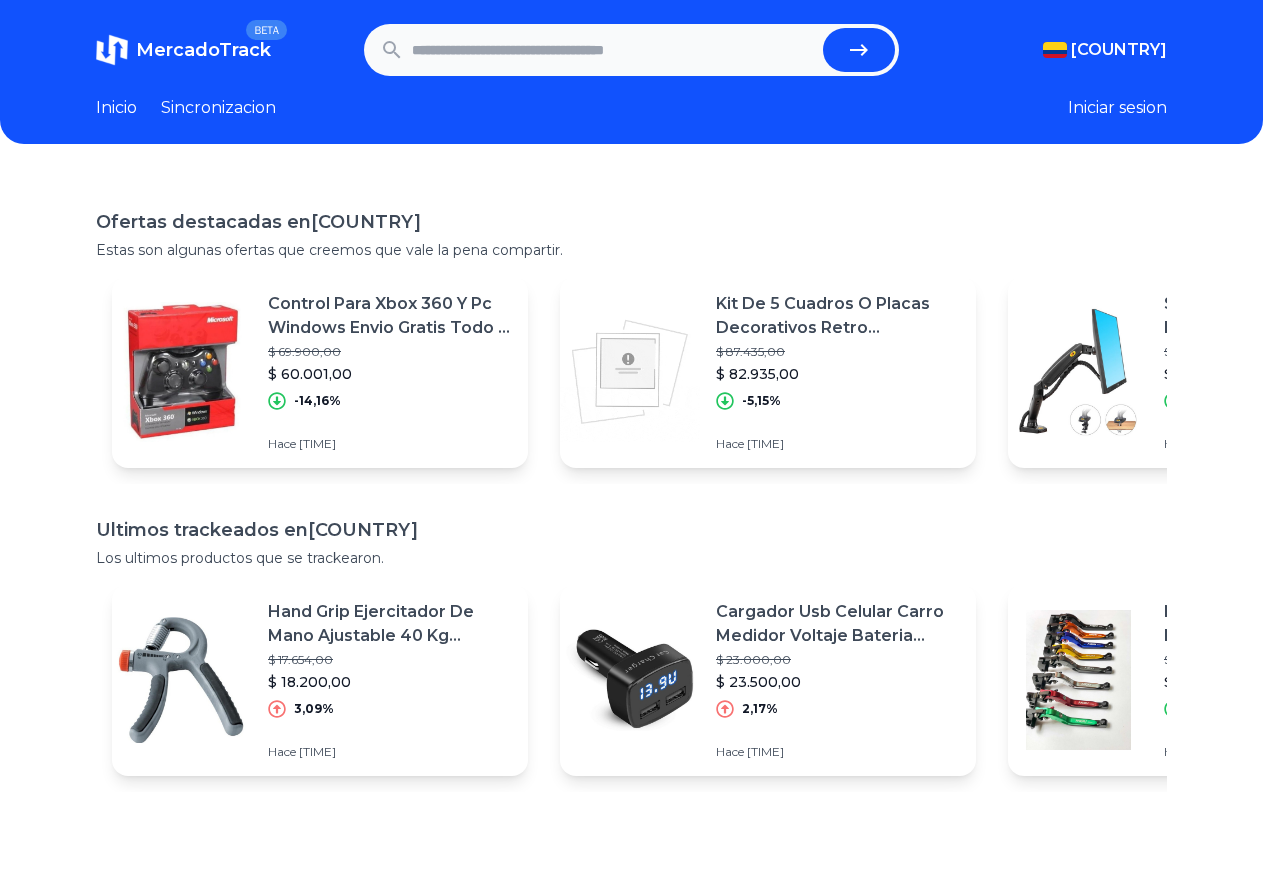 click at bounding box center [614, 50] 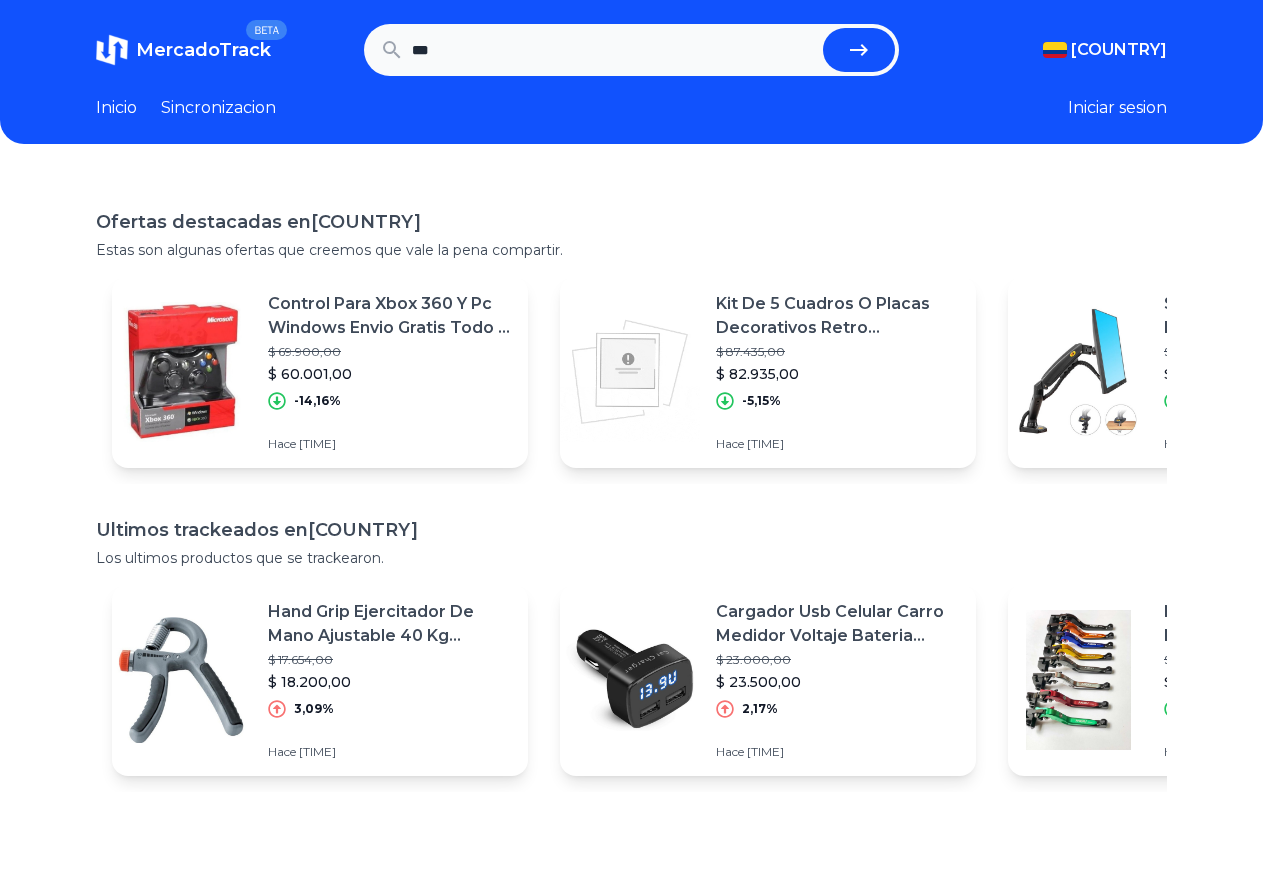 type on "***" 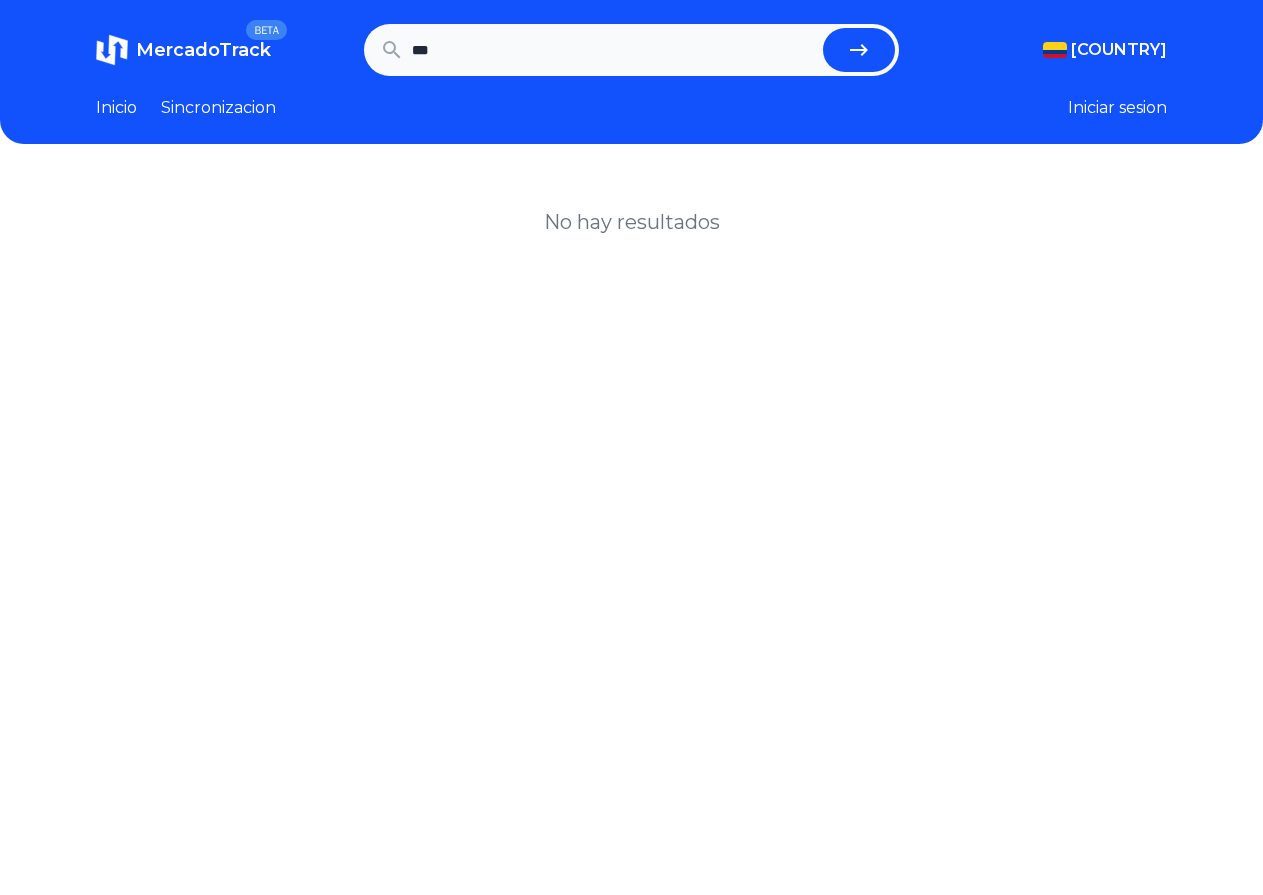 scroll, scrollTop: 0, scrollLeft: 0, axis: both 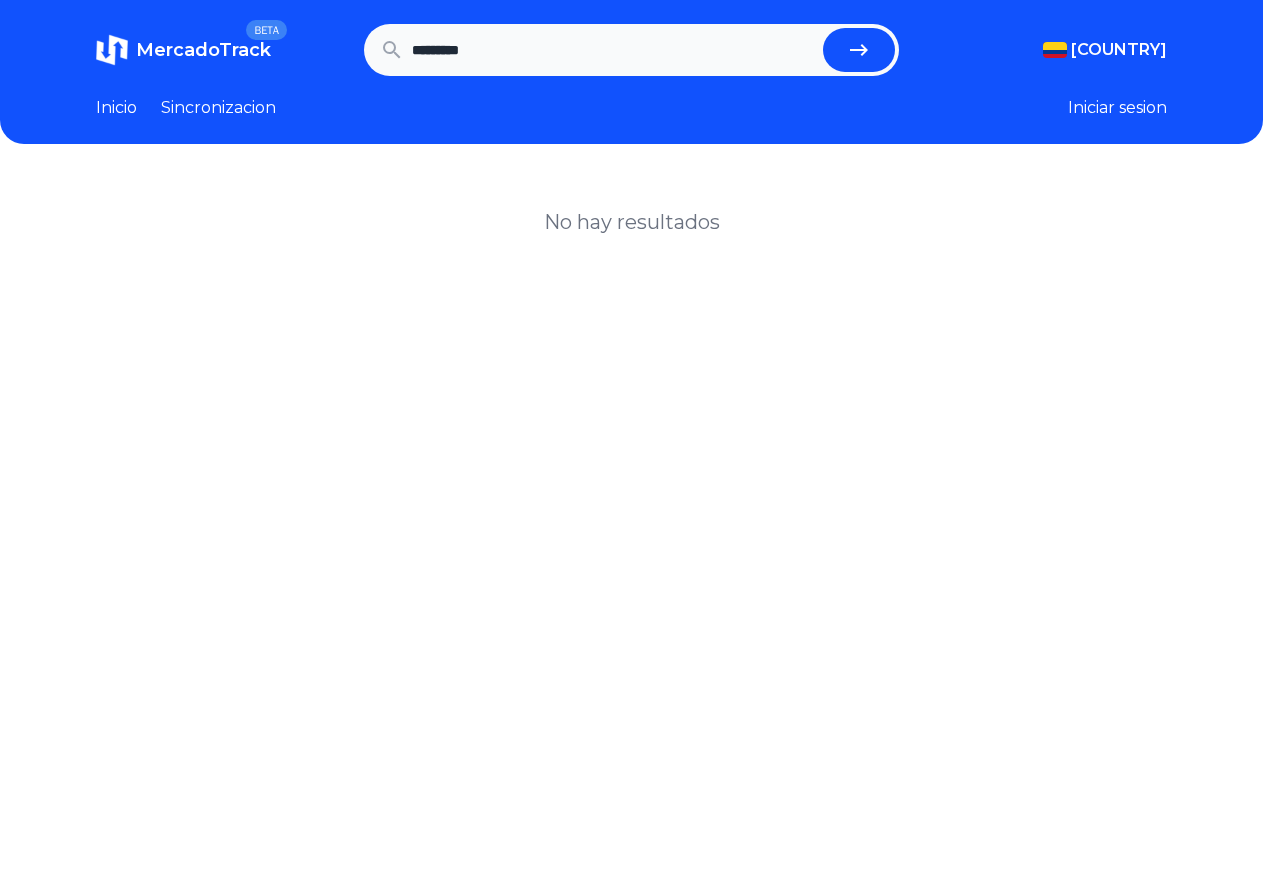 type on "*********" 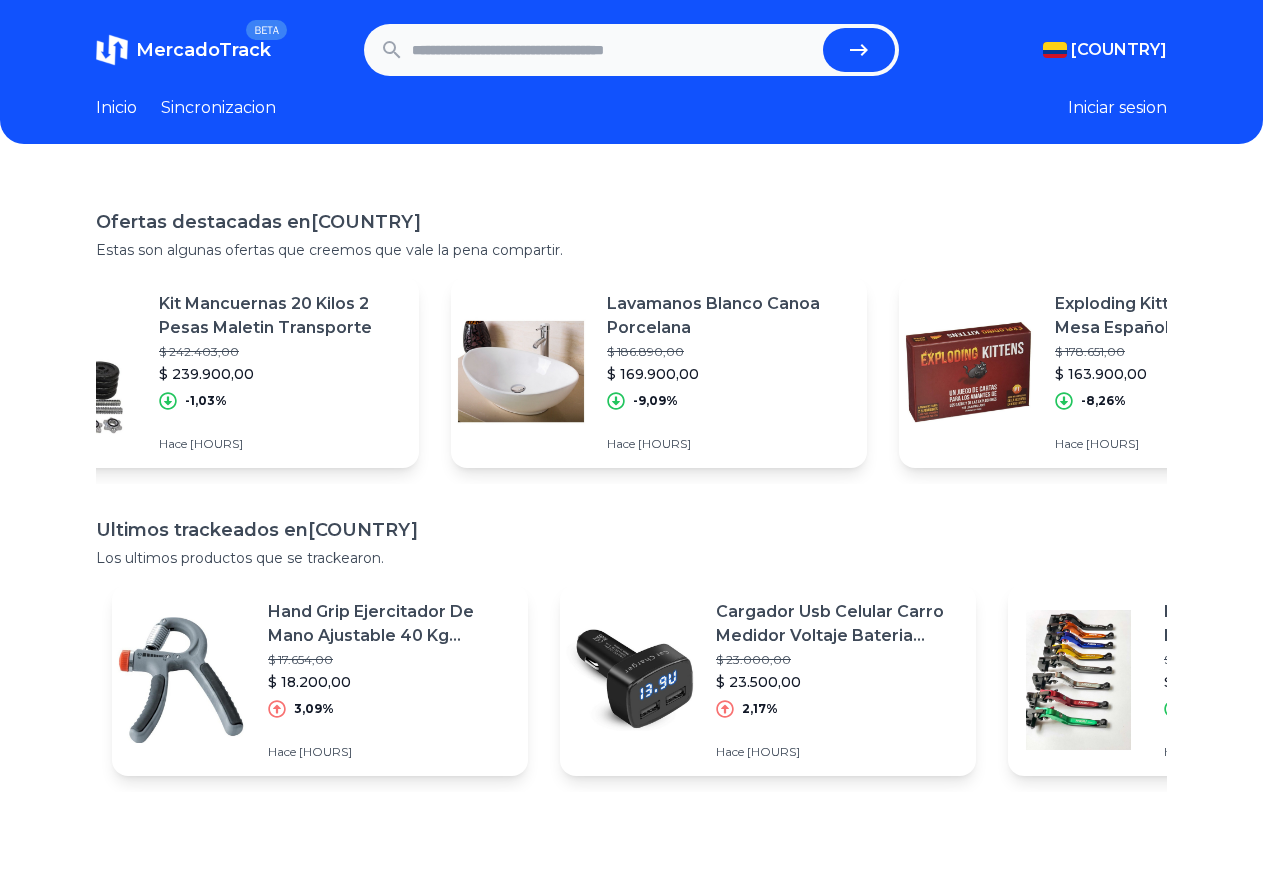 click on "Lavamanos Blanco Canoa Porcelana" at bounding box center (729, 316) 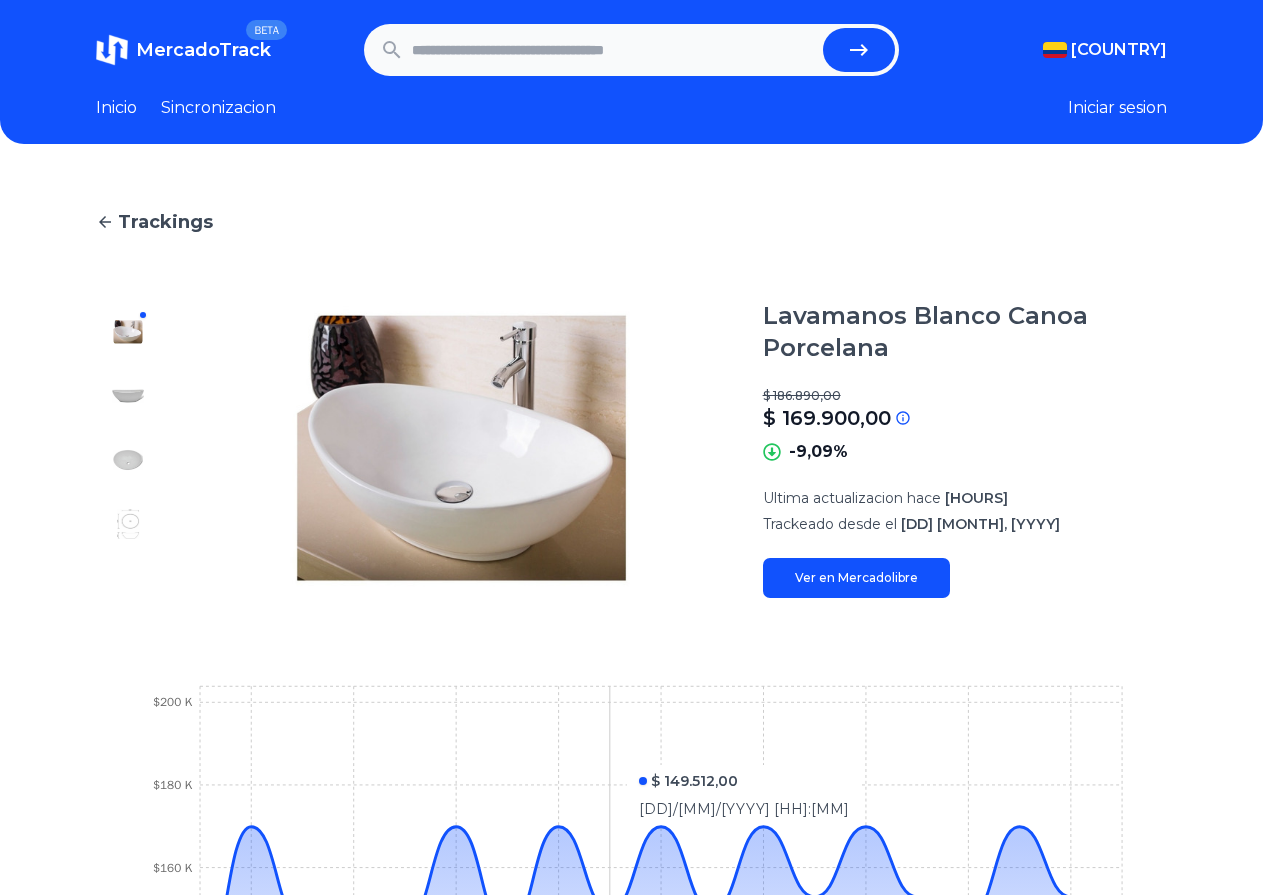 scroll, scrollTop: 300, scrollLeft: 0, axis: vertical 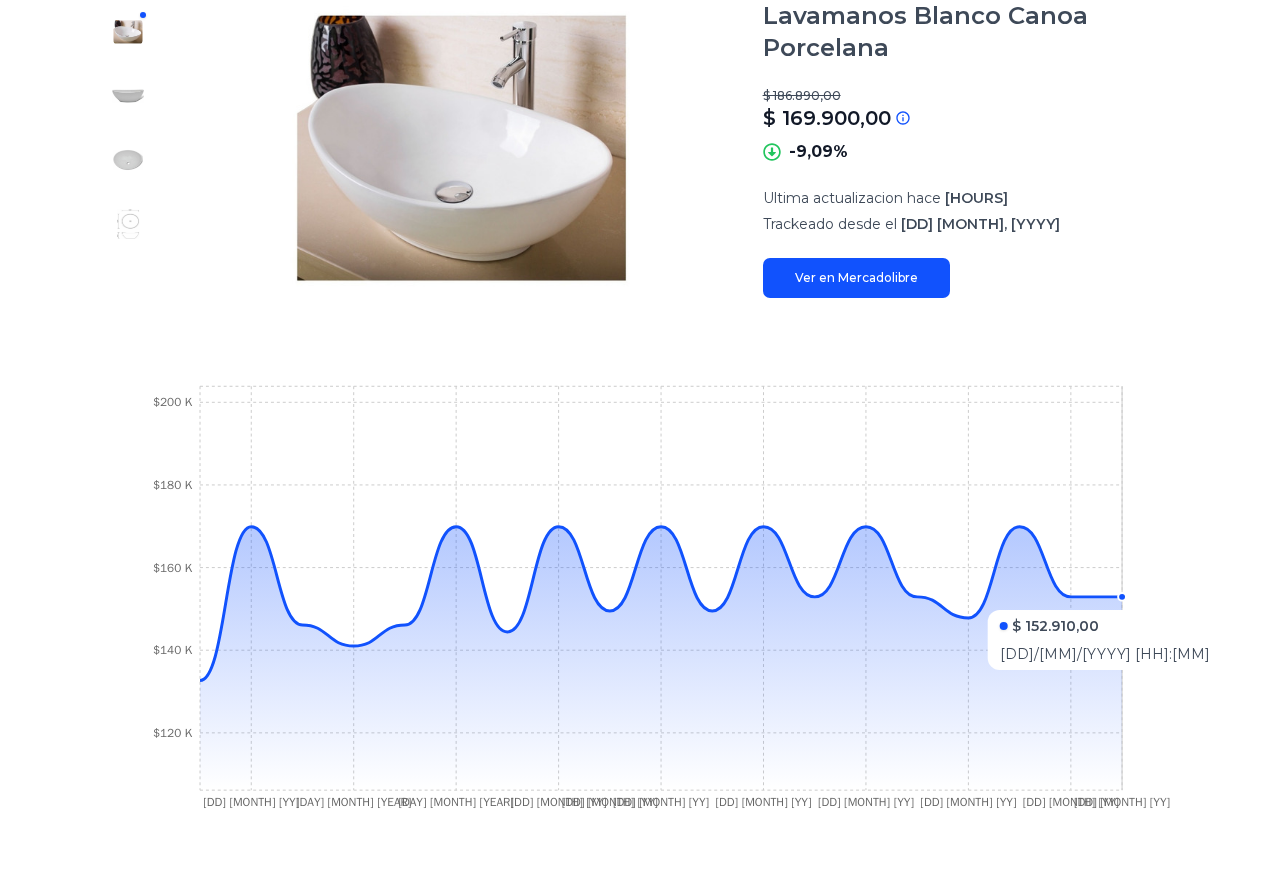 click at bounding box center [661, 658] 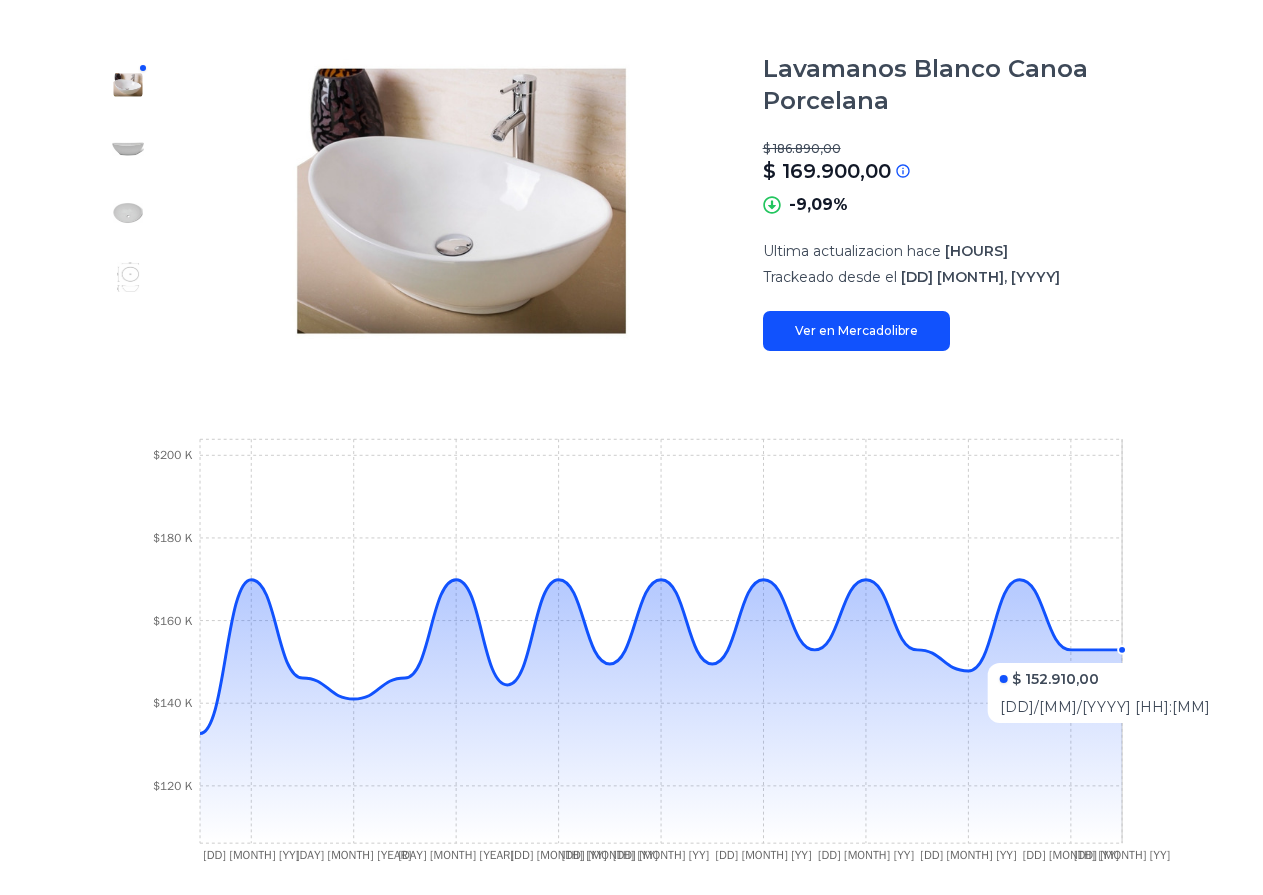 scroll, scrollTop: 200, scrollLeft: 0, axis: vertical 